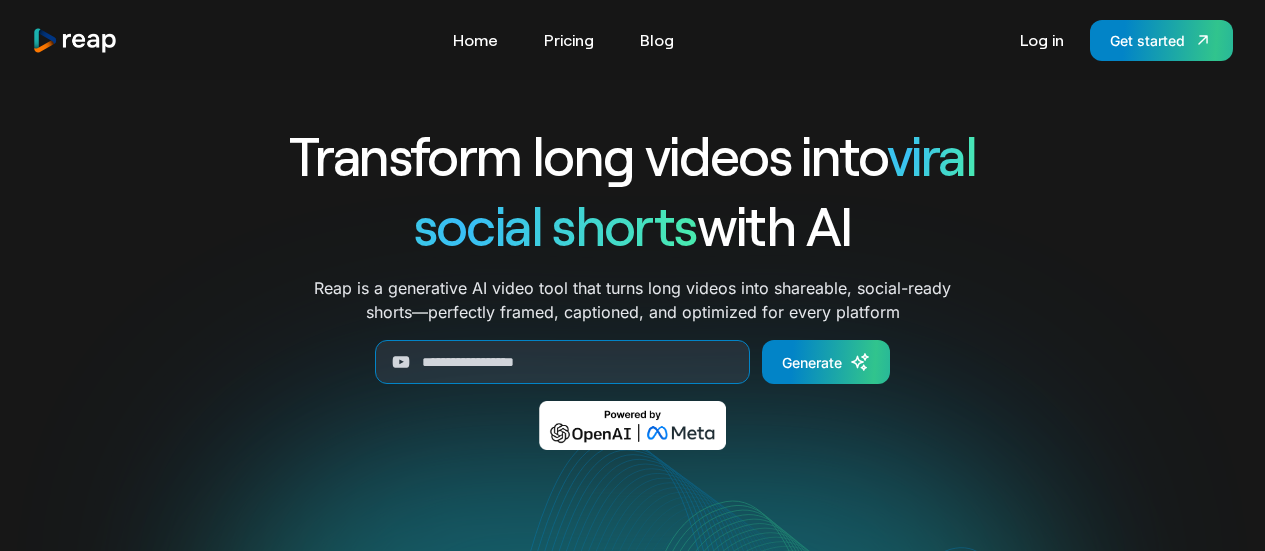 scroll, scrollTop: 0, scrollLeft: 0, axis: both 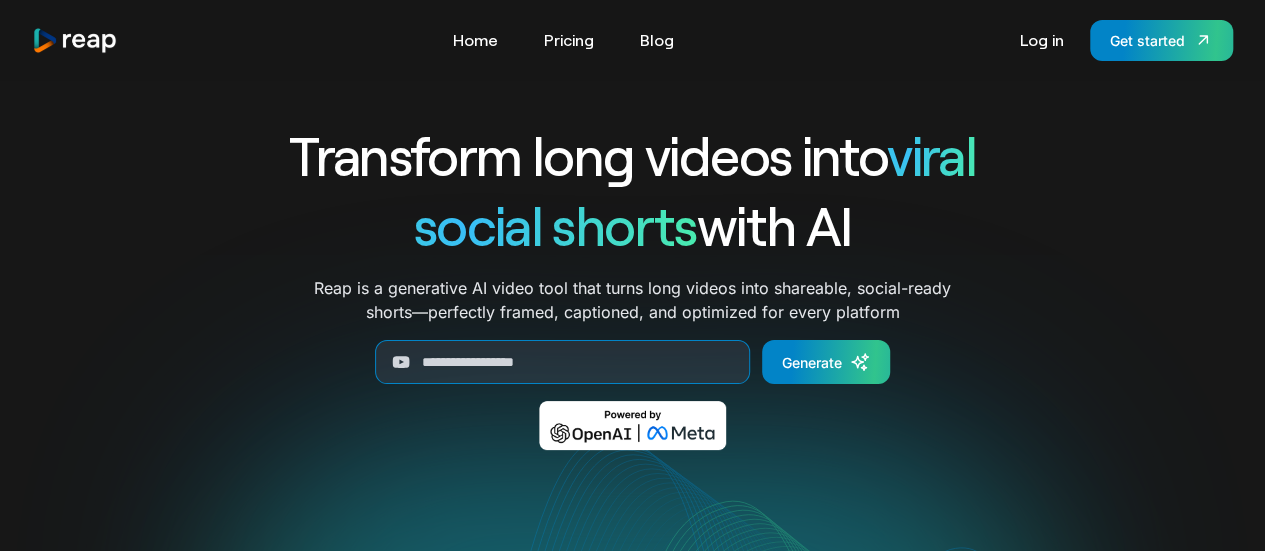 click on "Log in" at bounding box center [1042, 40] 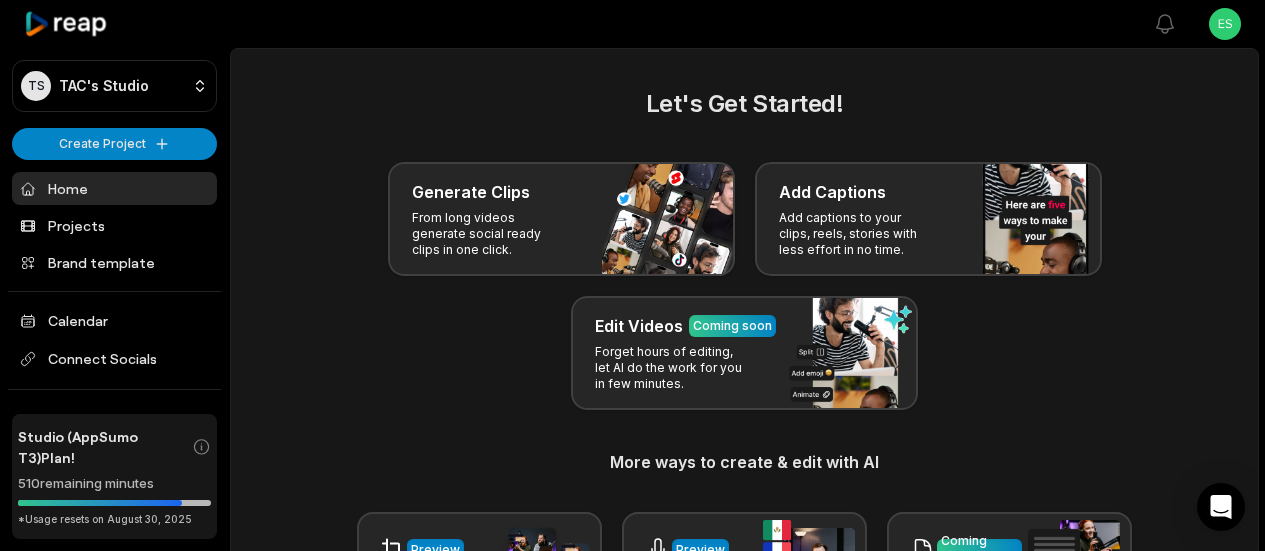 scroll, scrollTop: 0, scrollLeft: 0, axis: both 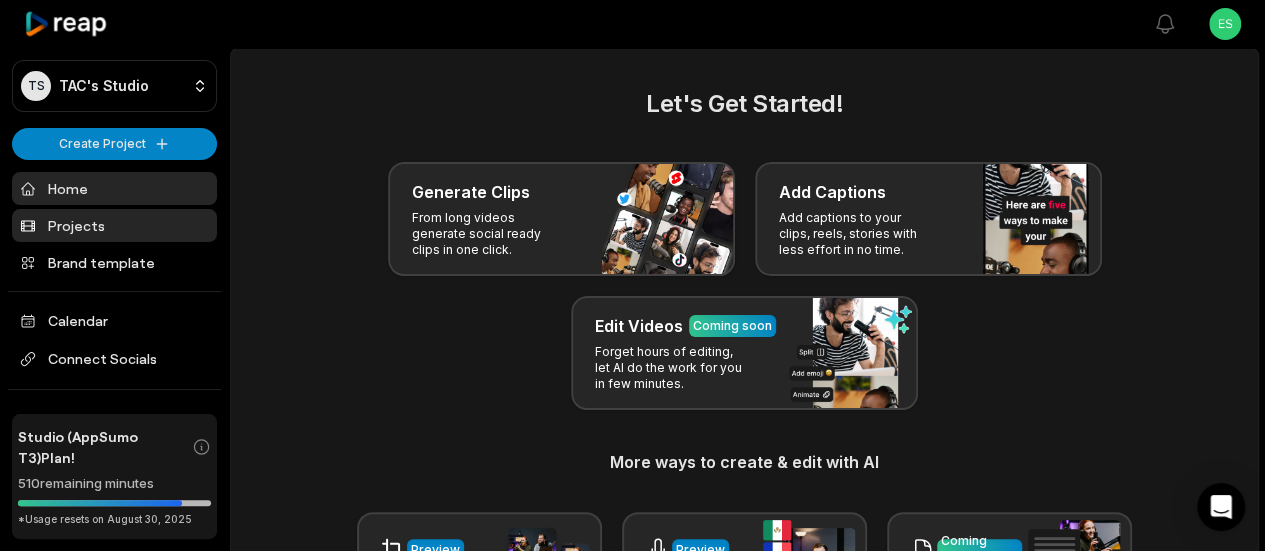 click on "Projects" at bounding box center (114, 225) 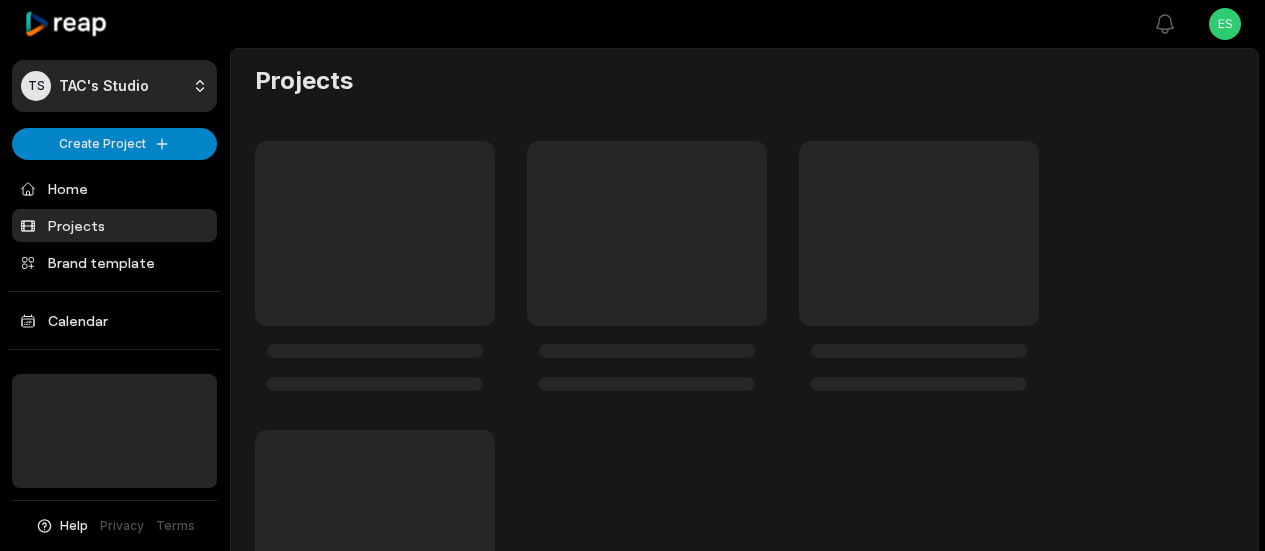 scroll, scrollTop: 0, scrollLeft: 0, axis: both 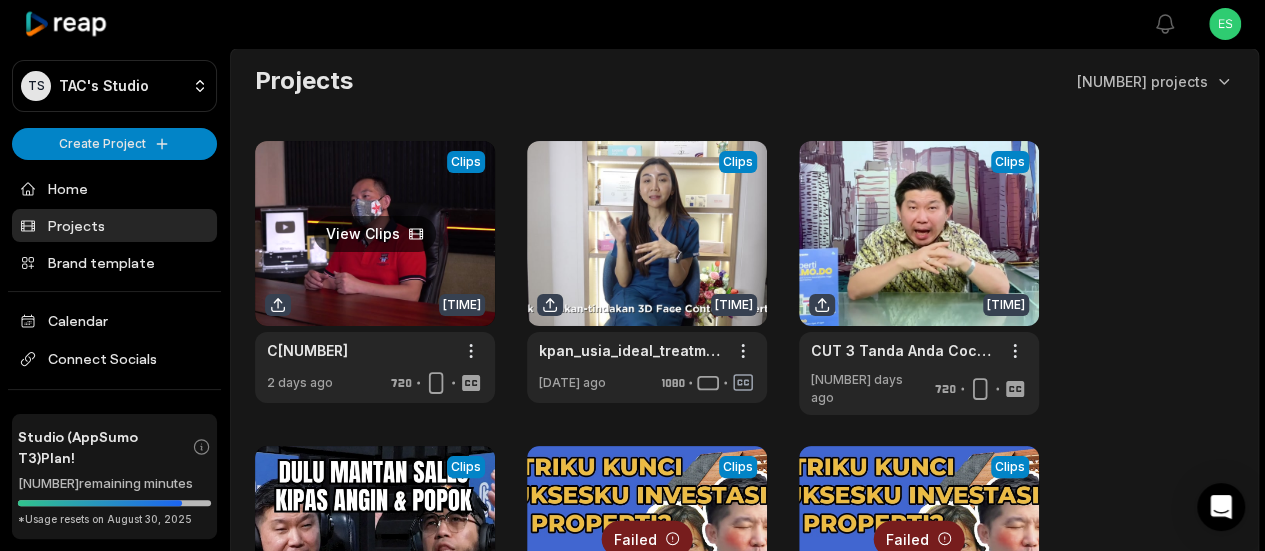 click at bounding box center [375, 278] 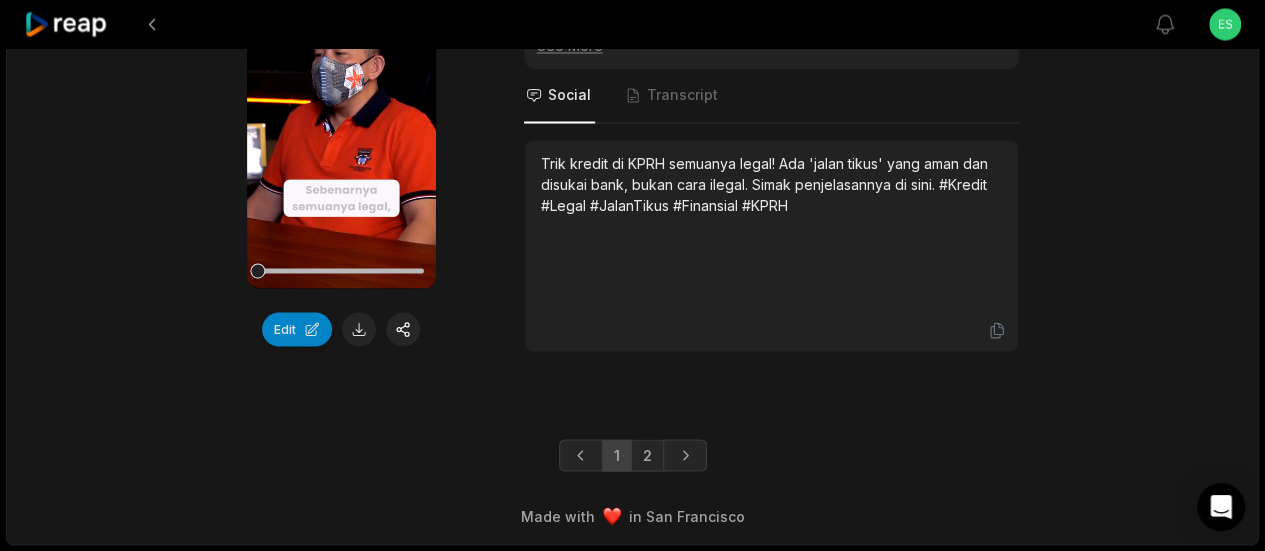 scroll, scrollTop: 5613, scrollLeft: 0, axis: vertical 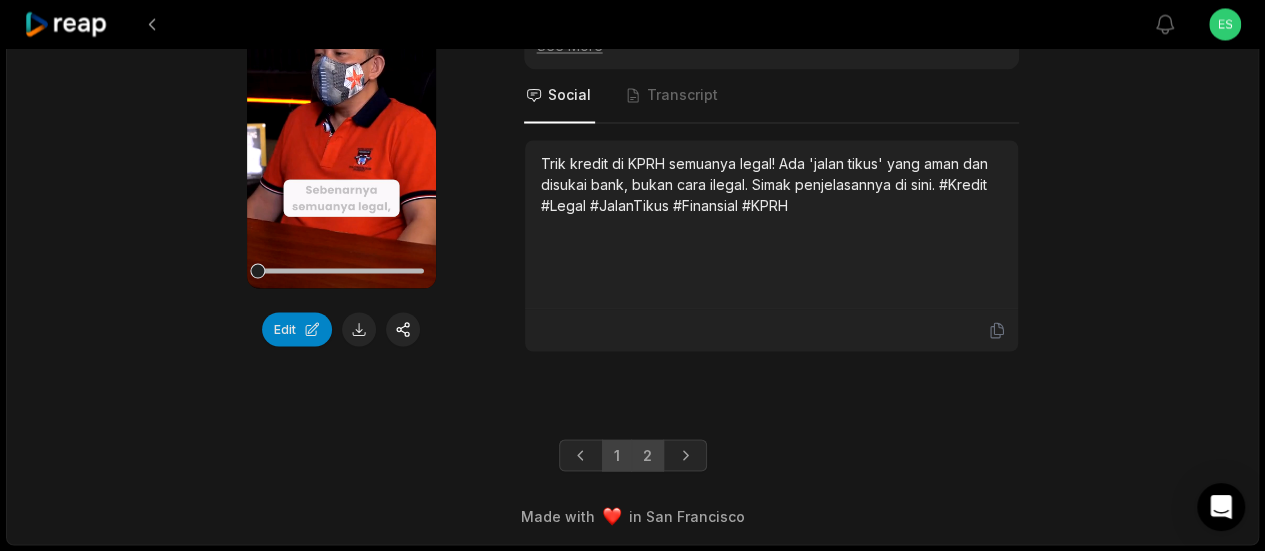 click on "2" at bounding box center [647, 455] 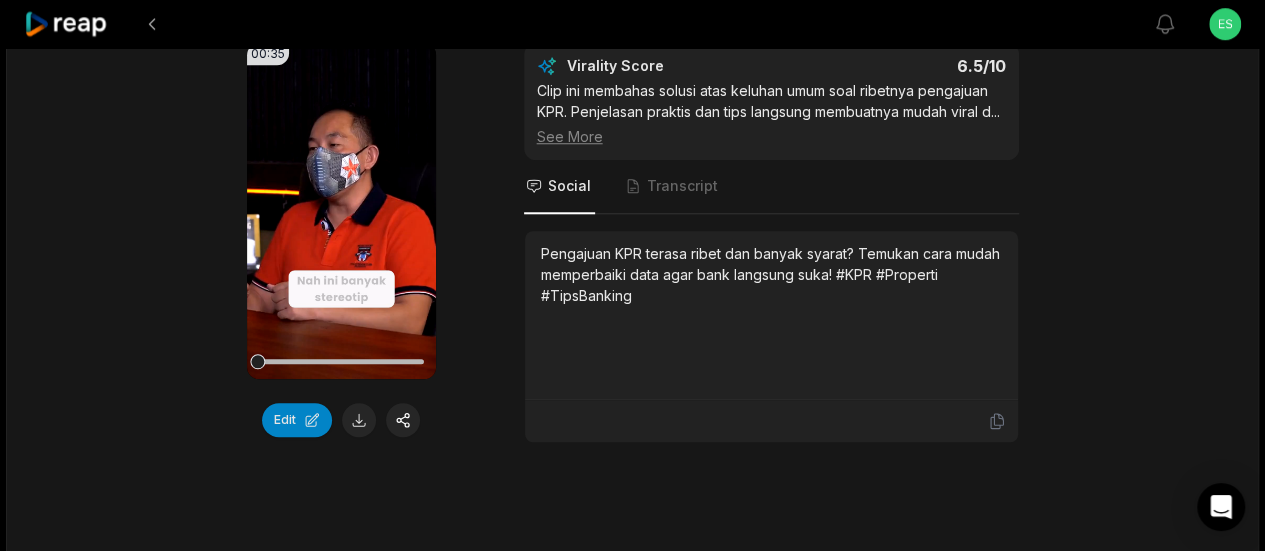 scroll, scrollTop: 800, scrollLeft: 0, axis: vertical 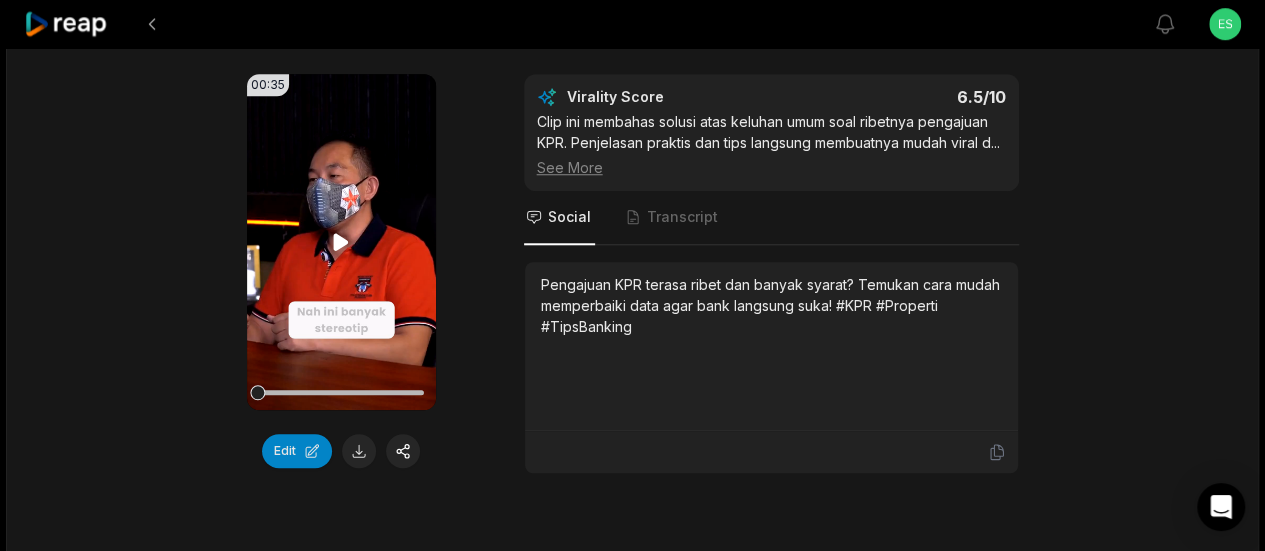 click 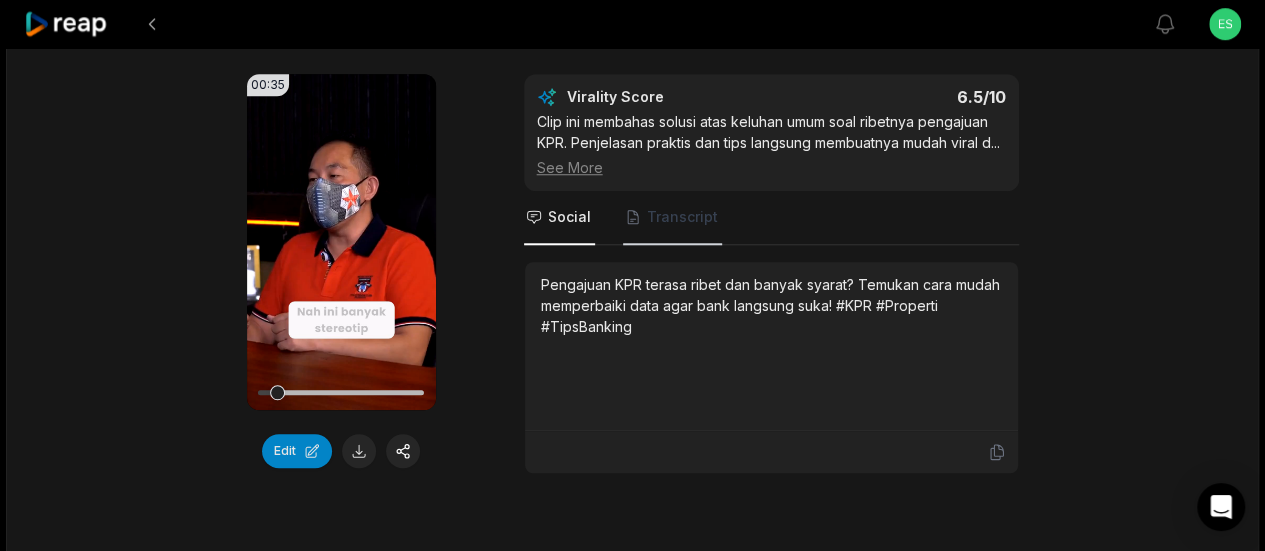 click on "Transcript" at bounding box center [682, 217] 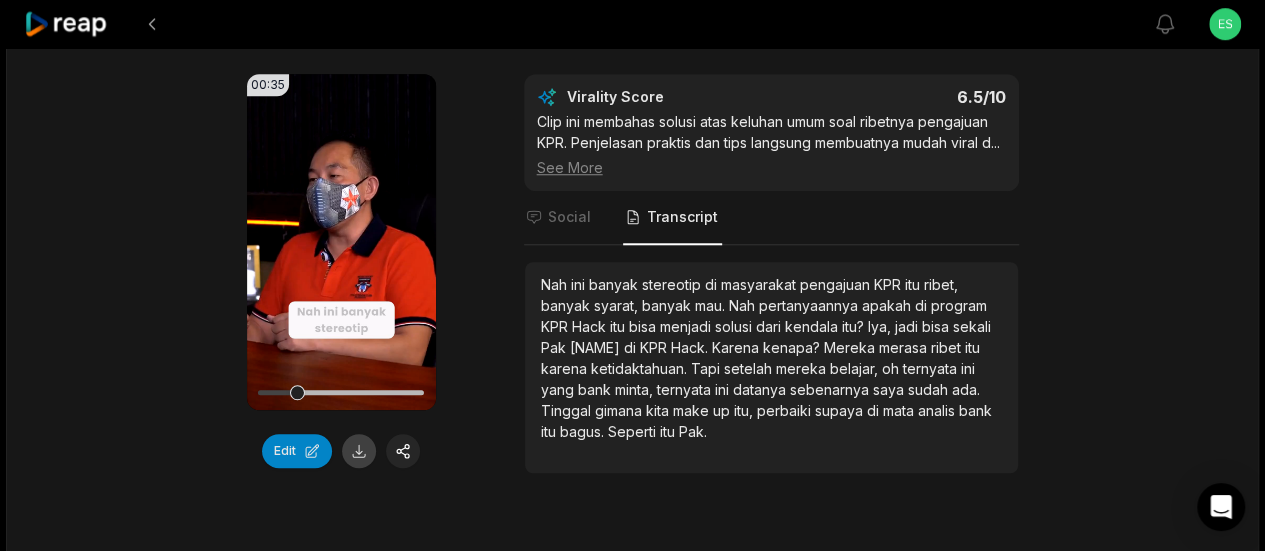 click at bounding box center (359, 451) 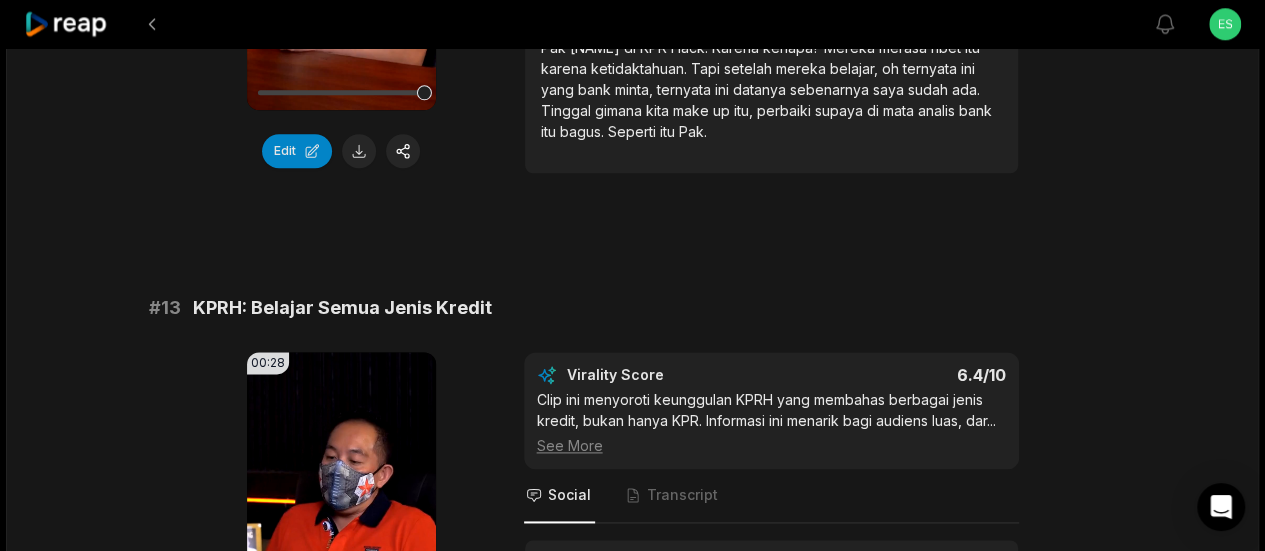 scroll, scrollTop: 1516, scrollLeft: 0, axis: vertical 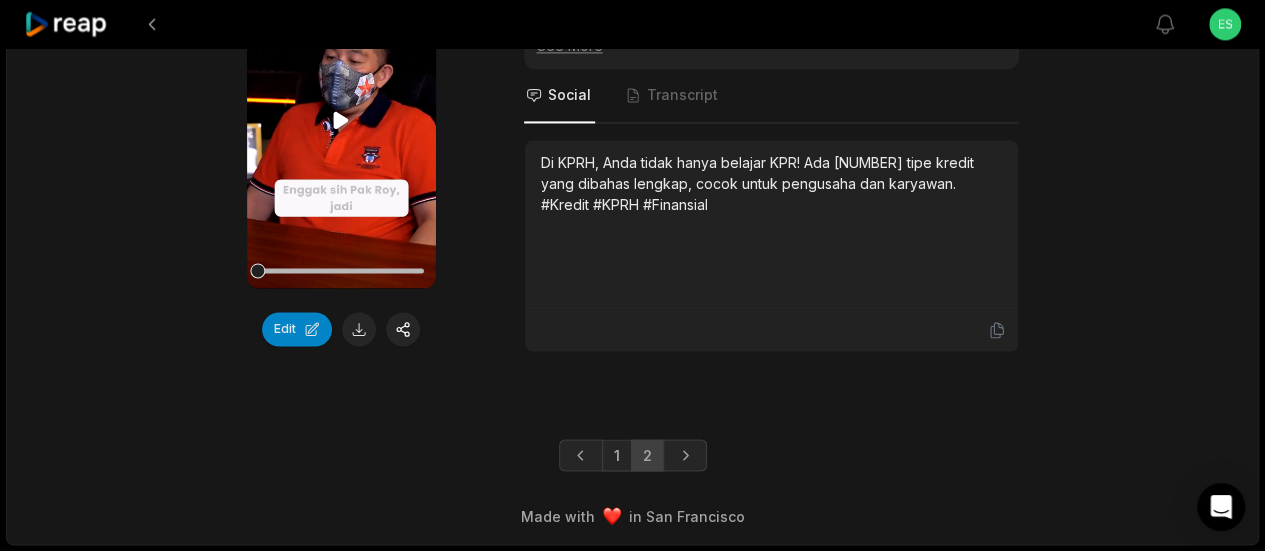 click 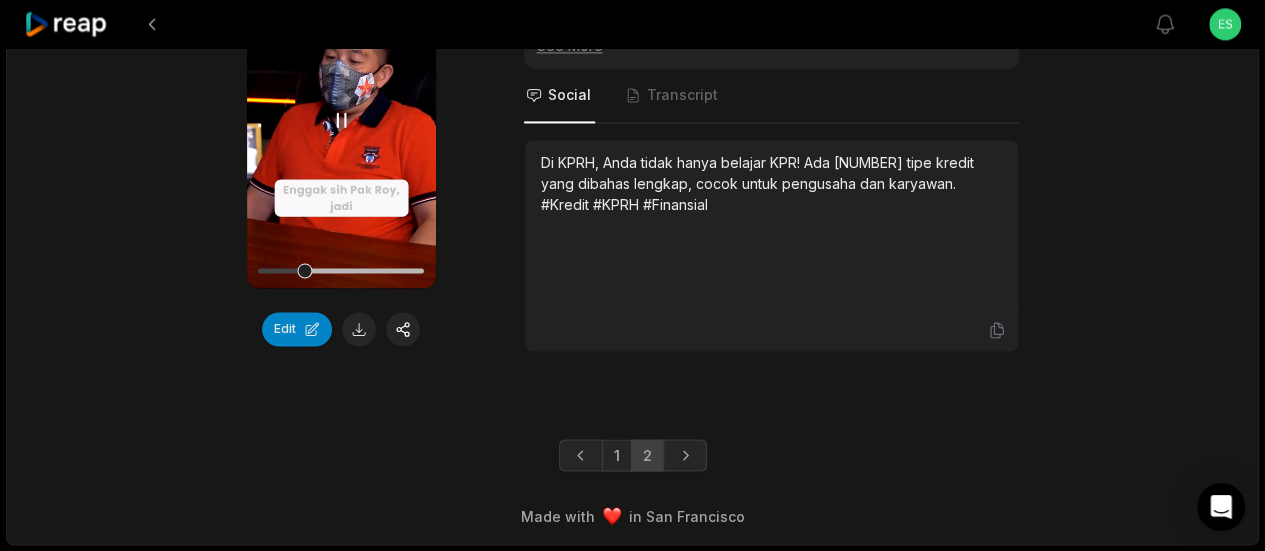 click 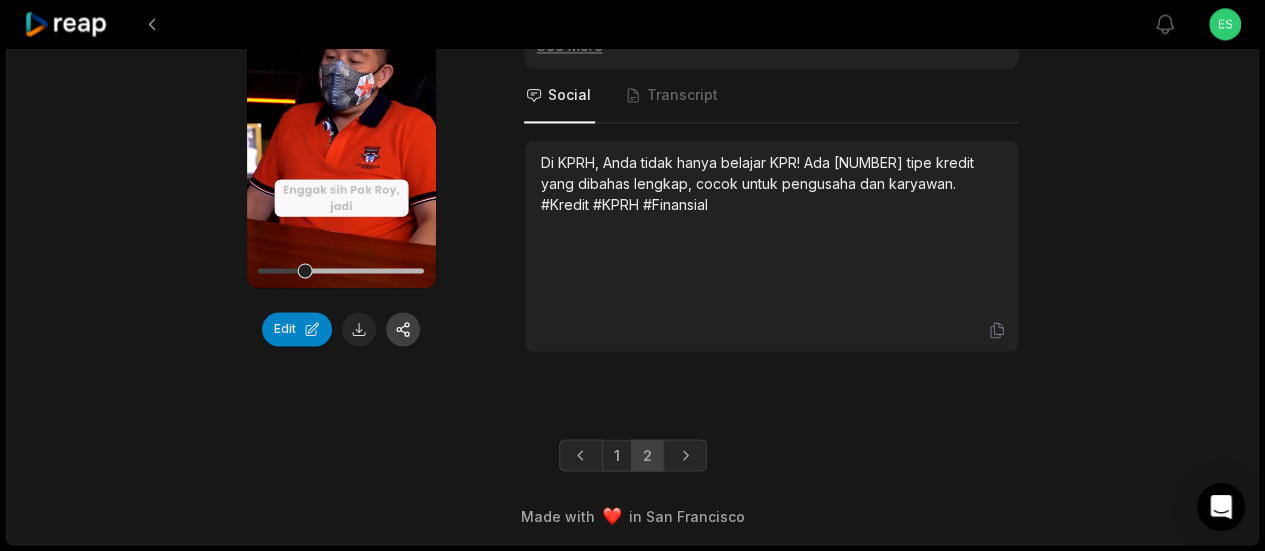 click at bounding box center [403, 329] 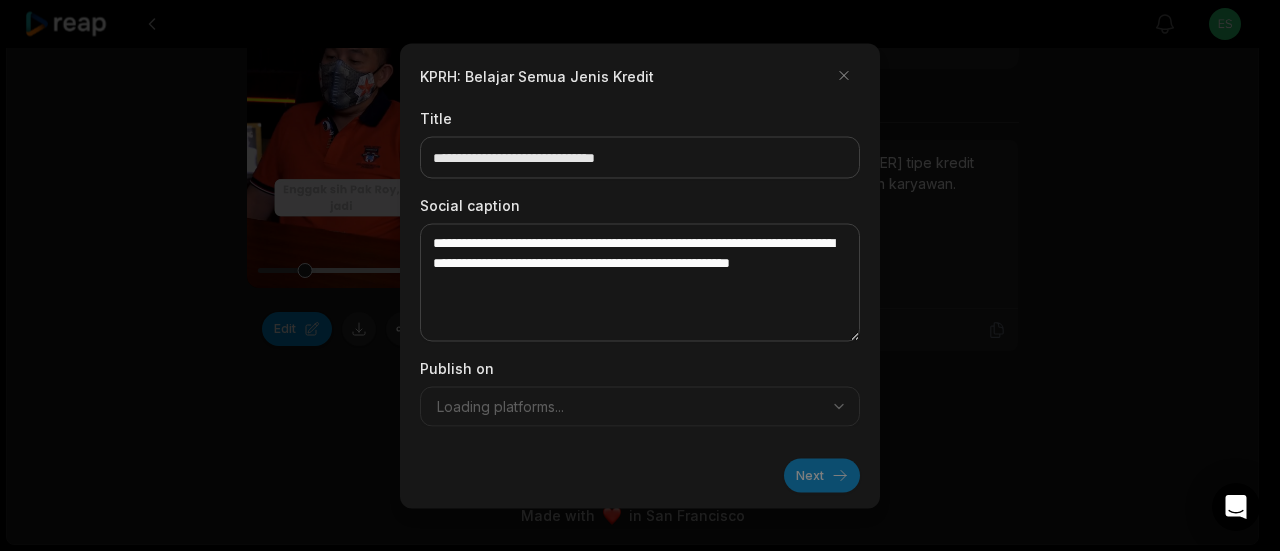click at bounding box center (640, 275) 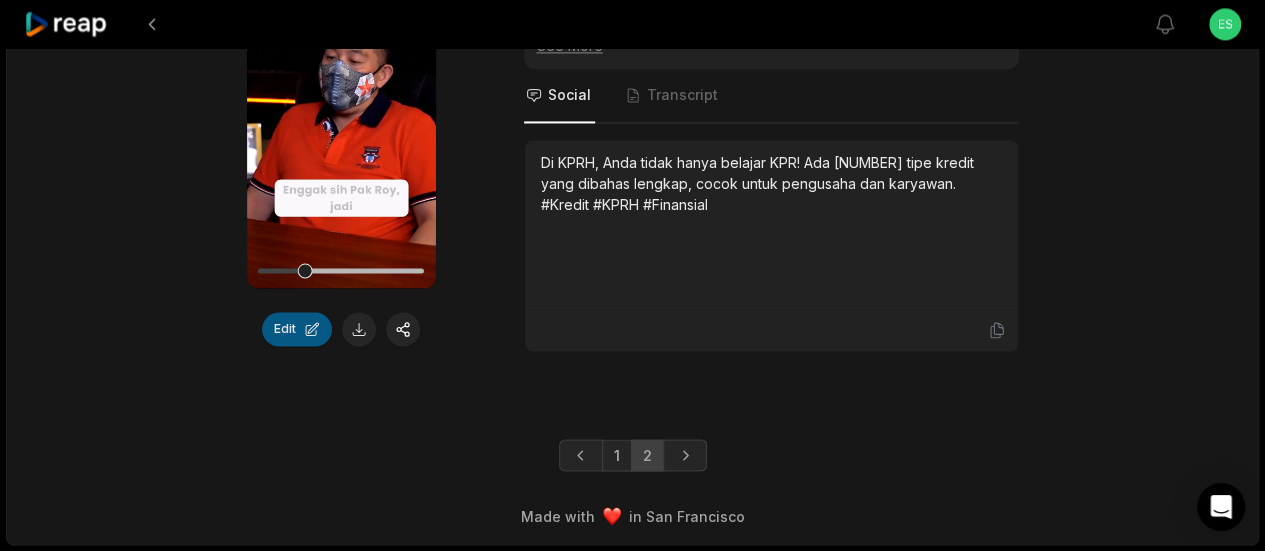 click on "Edit" at bounding box center [297, 329] 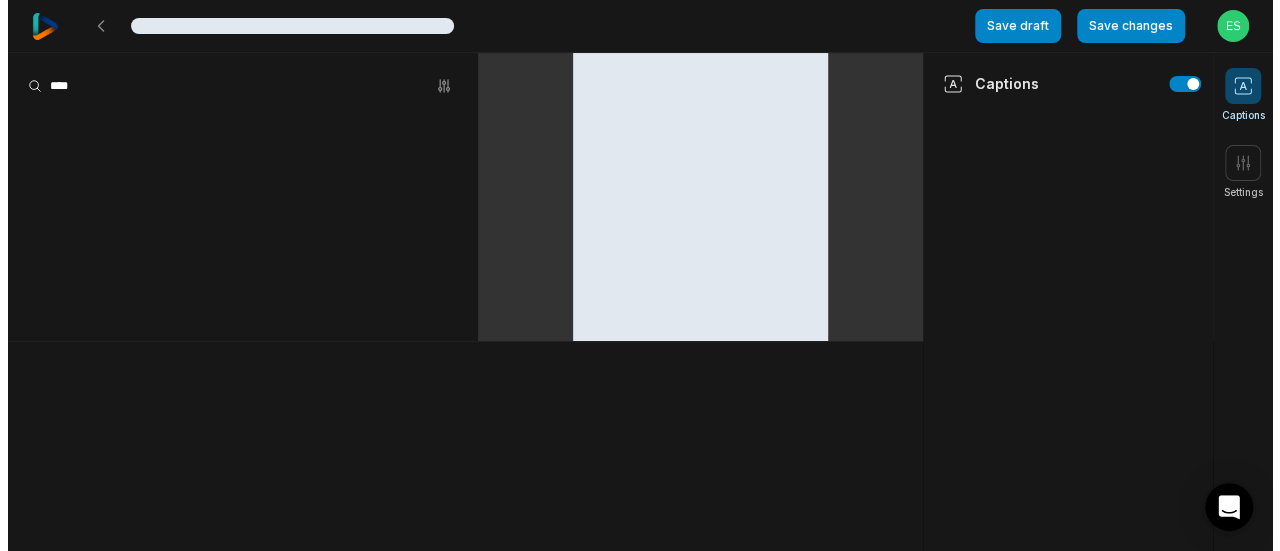 scroll, scrollTop: 0, scrollLeft: 0, axis: both 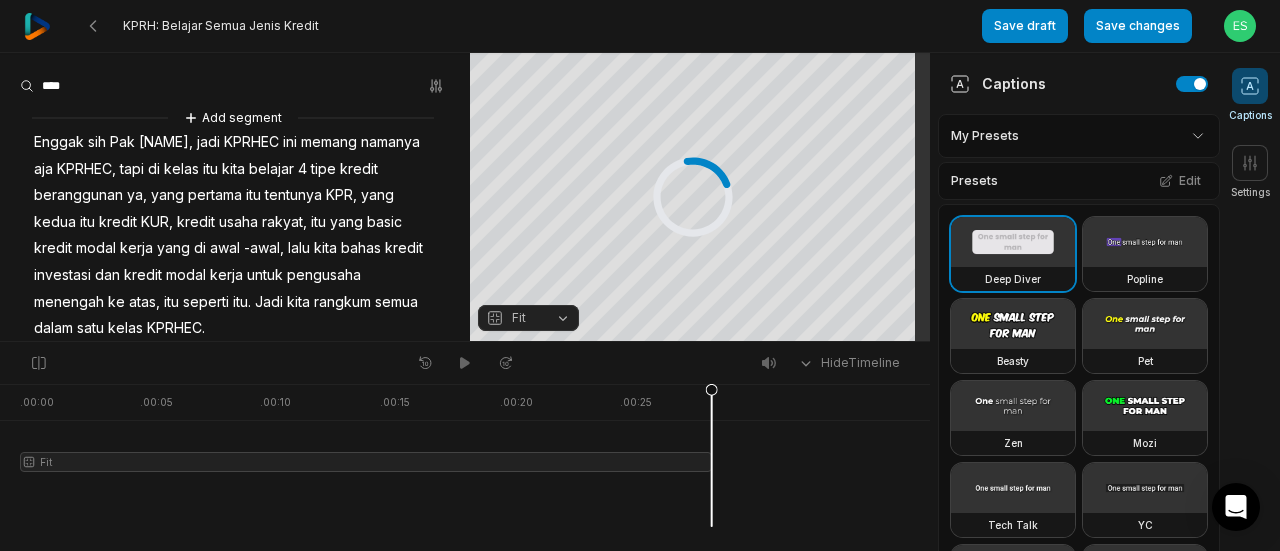 click on "KPRHEC" at bounding box center (251, 142) 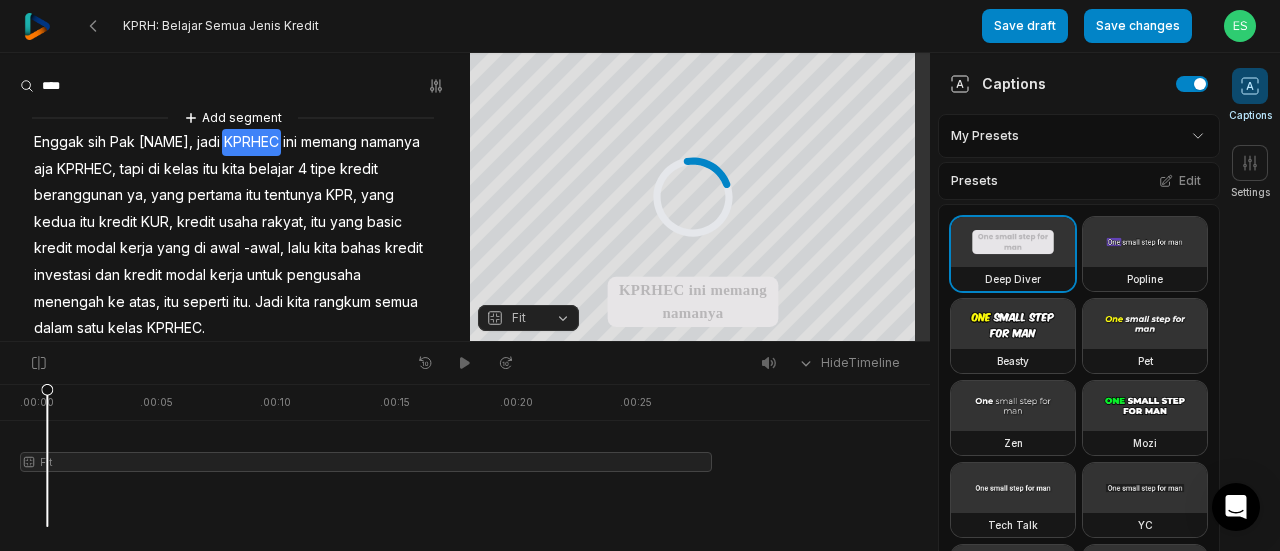 click on "KPRHEC" at bounding box center [251, 142] 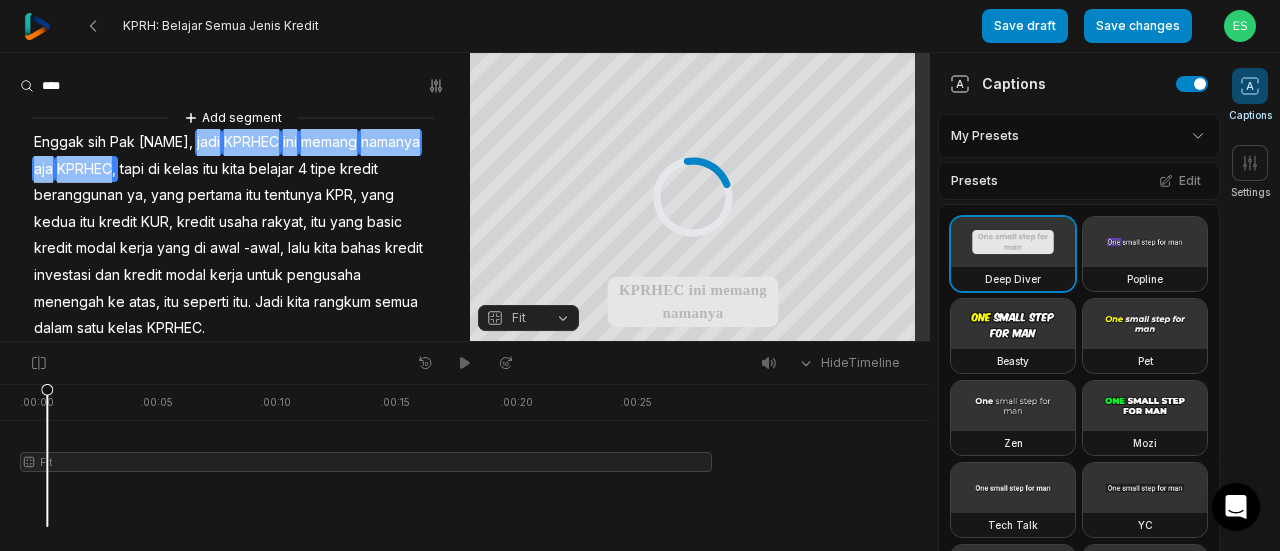 click on "KPRHEC" at bounding box center [251, 142] 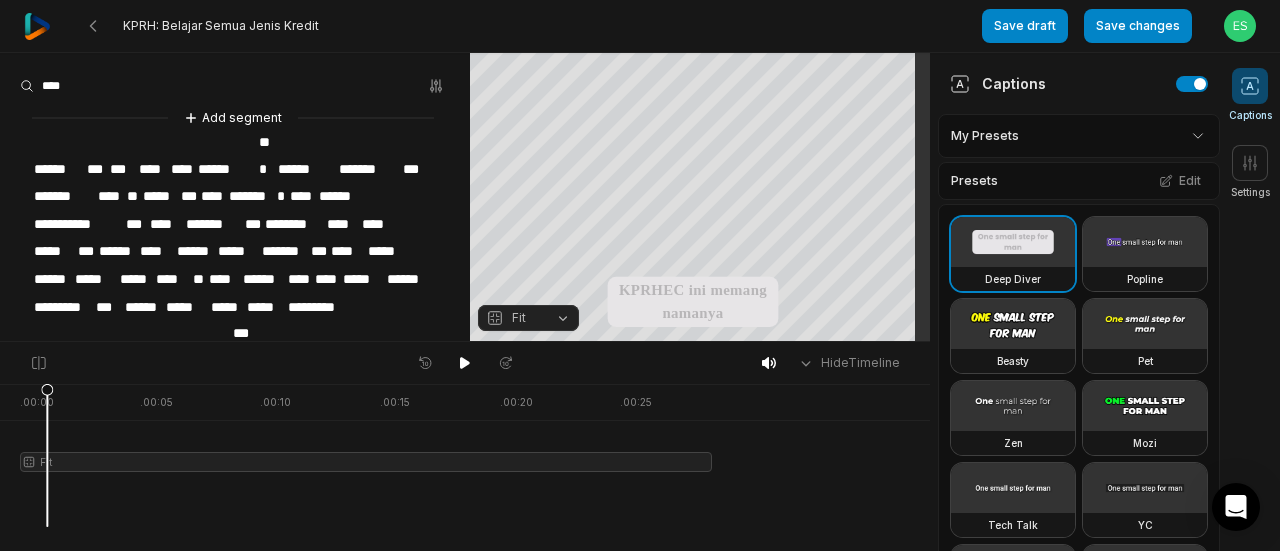 click on "******" at bounding box center [226, 169] 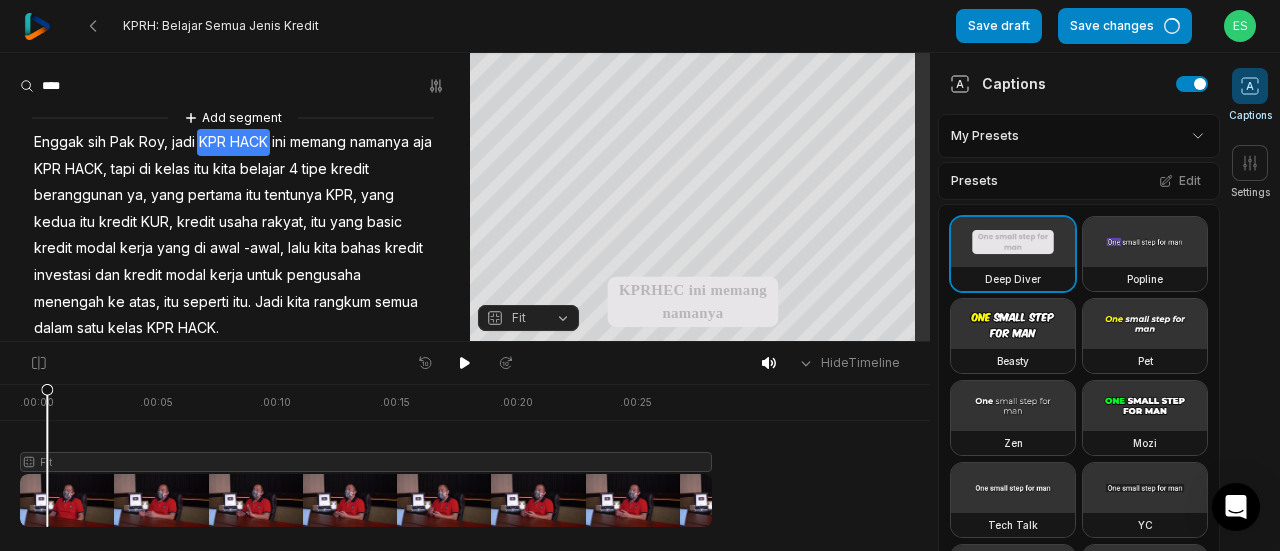 scroll, scrollTop: 0, scrollLeft: 0, axis: both 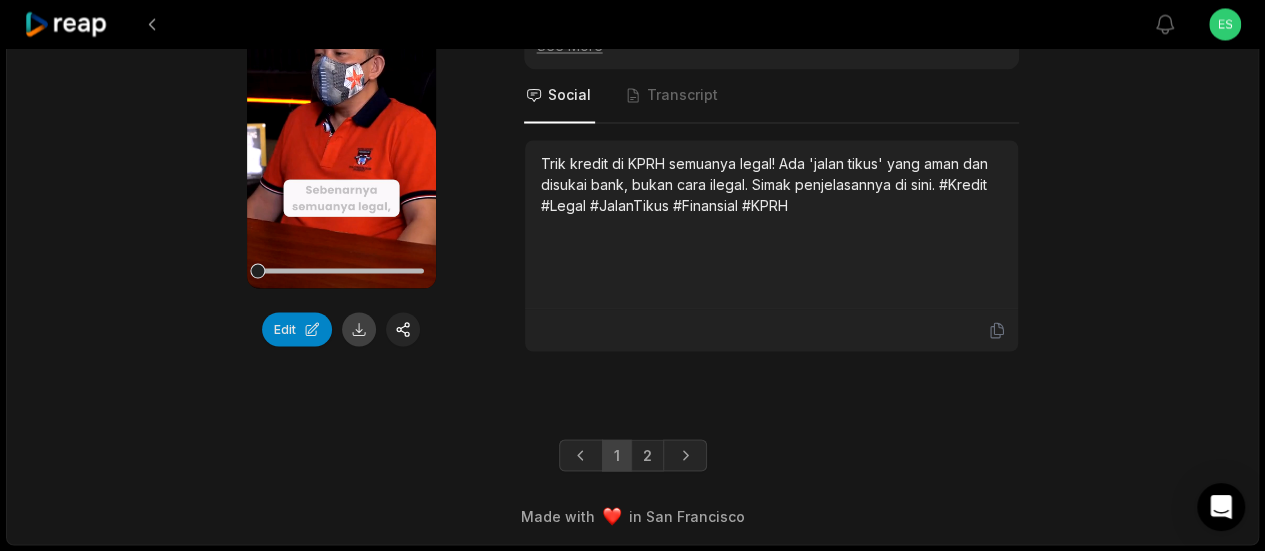 click at bounding box center [359, 329] 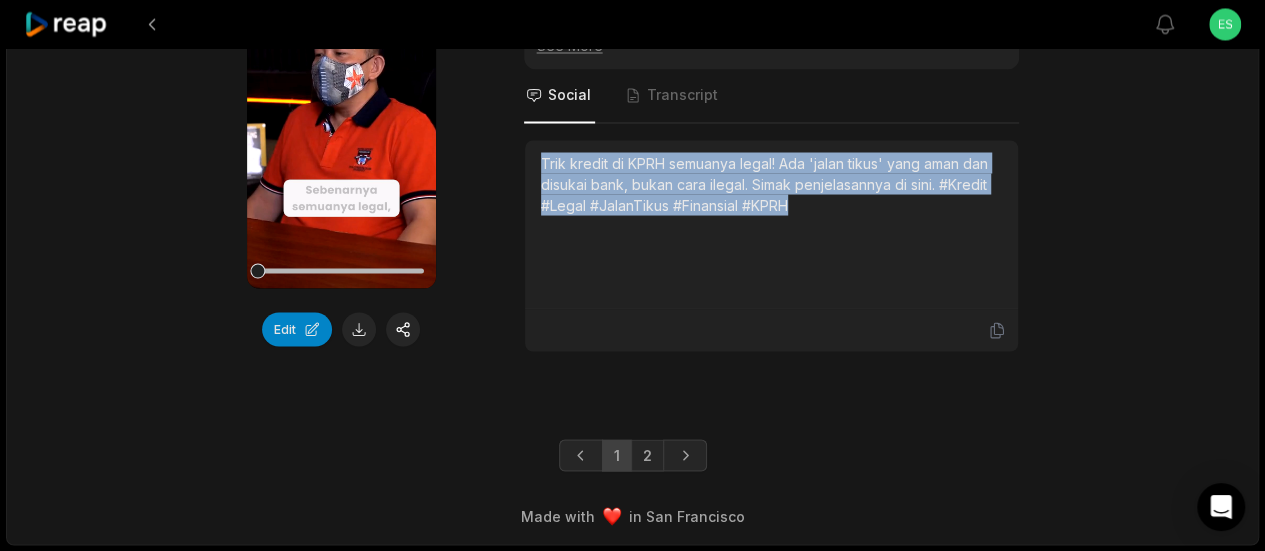 drag, startPoint x: 538, startPoint y: 161, endPoint x: 796, endPoint y: 224, distance: 265.5805 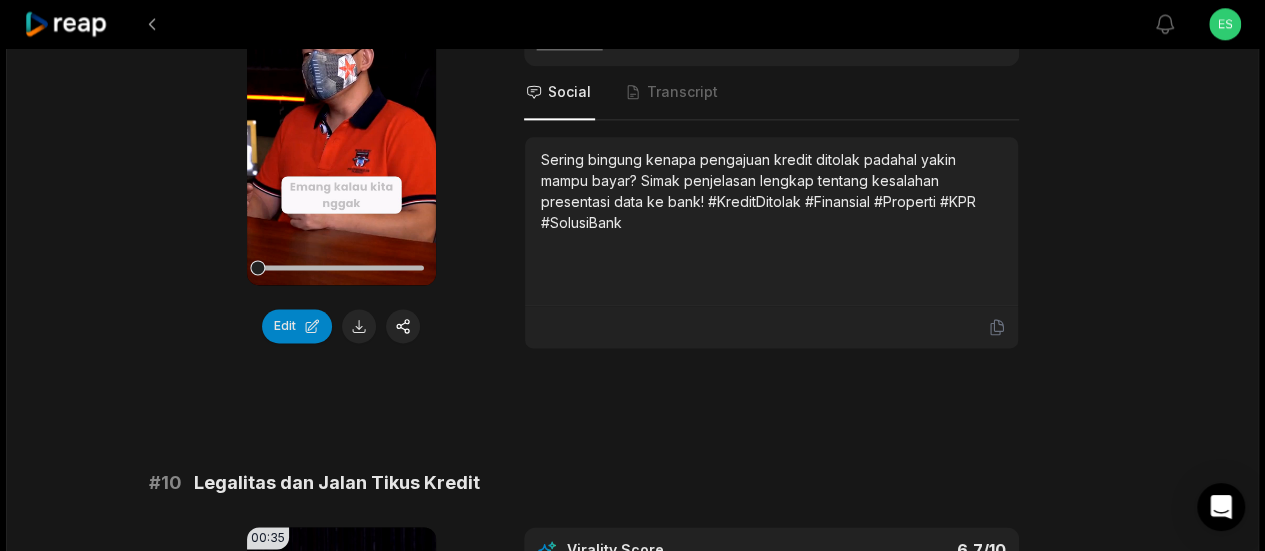 scroll, scrollTop: 4913, scrollLeft: 0, axis: vertical 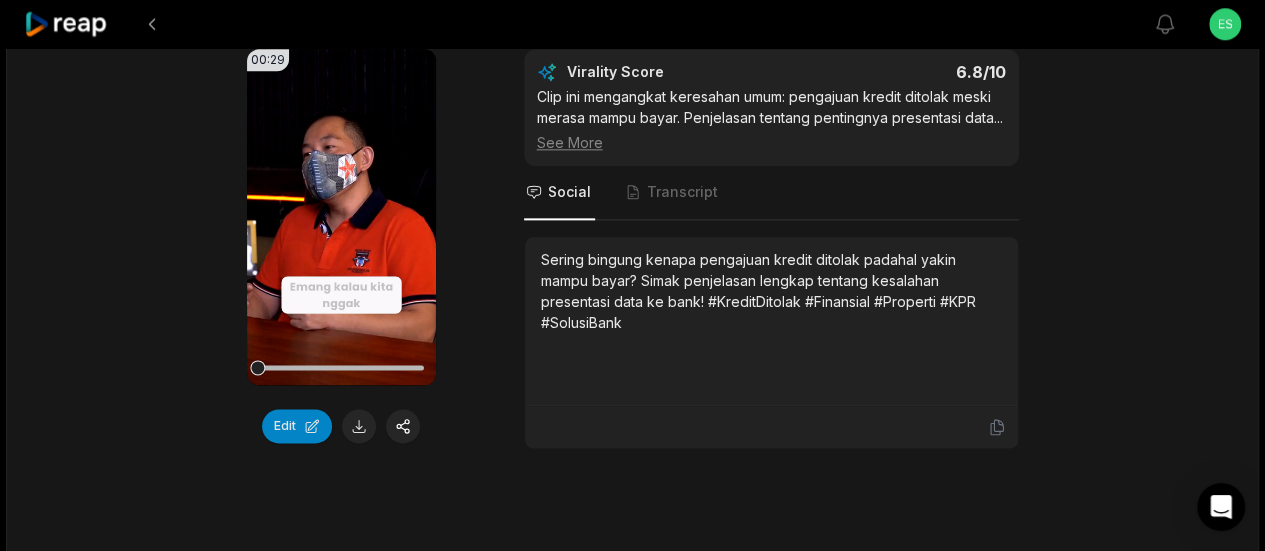 click on "00:29 Your browser does not support mp4 format. Edit Virality Score 6.8 /10 Clip ini mengangkat keresahan umum: pengajuan kredit ditolak meski merasa mampu bayar. Penjelasan tentang pentingnya presentasi data ...   See More Social Transcript Sering bingung kenapa pengajuan kredit ditolak padahal yakin mampu bayar? Simak penjelasan lengkap tentang kesalahan presentasi data ke bank! #KreditDitolak #Finansial #Properti #KPR #SolusiBank" at bounding box center (633, 249) 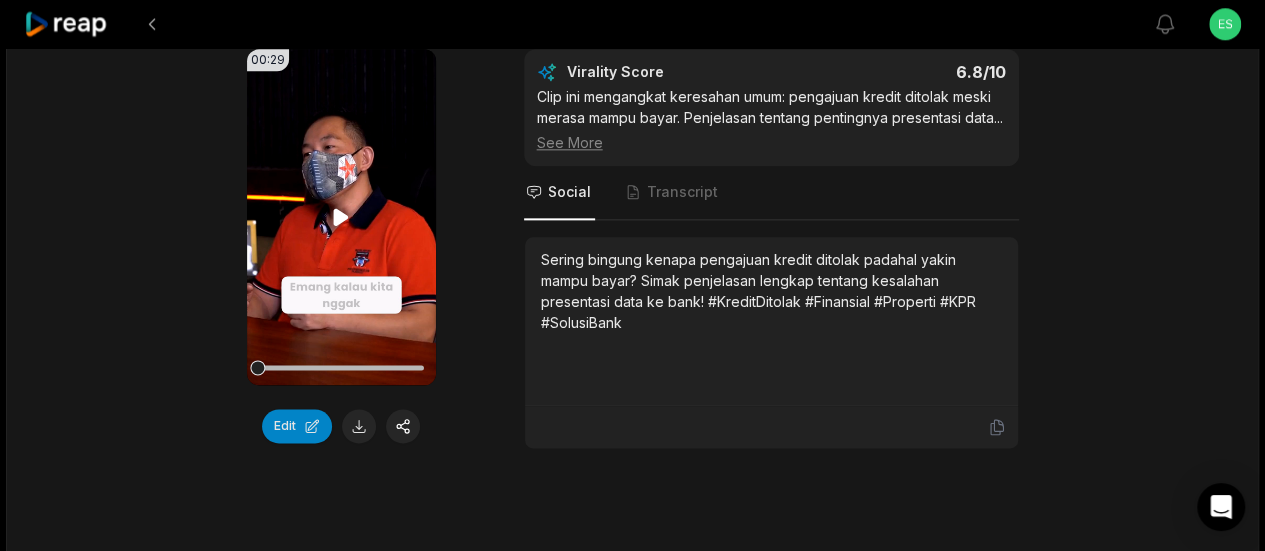 click 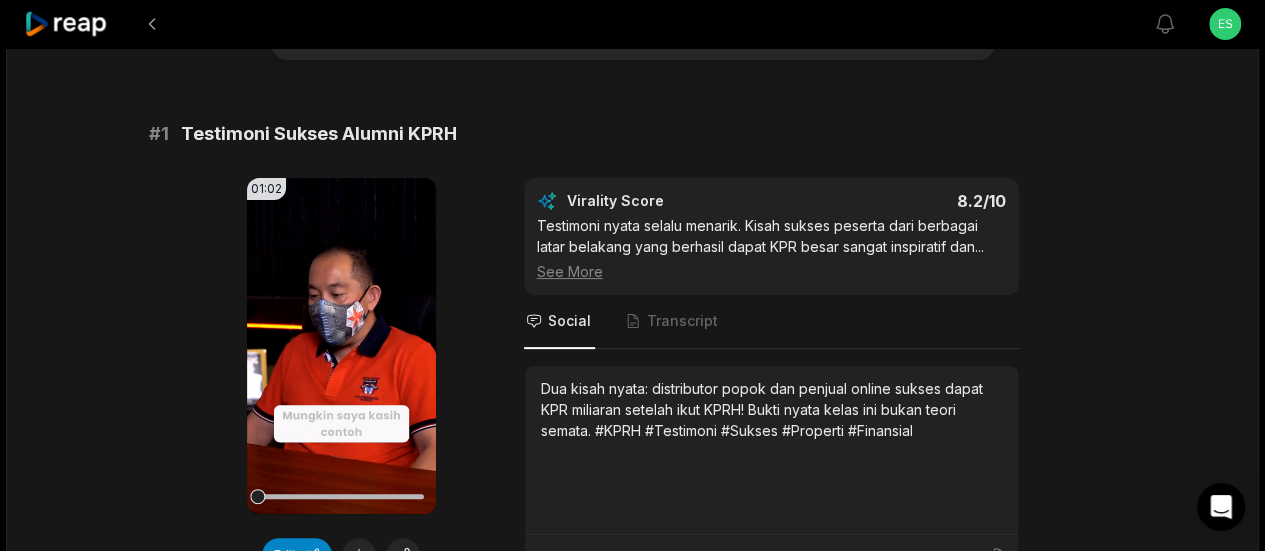 scroll, scrollTop: 0, scrollLeft: 0, axis: both 